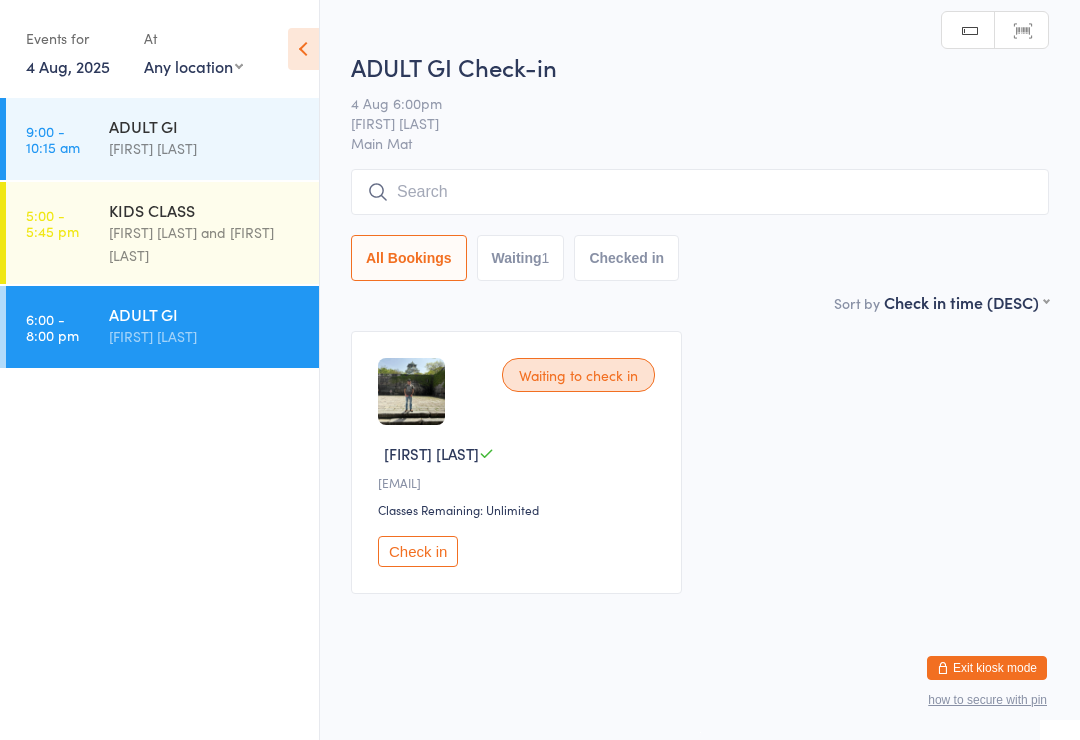 scroll, scrollTop: 55, scrollLeft: 0, axis: vertical 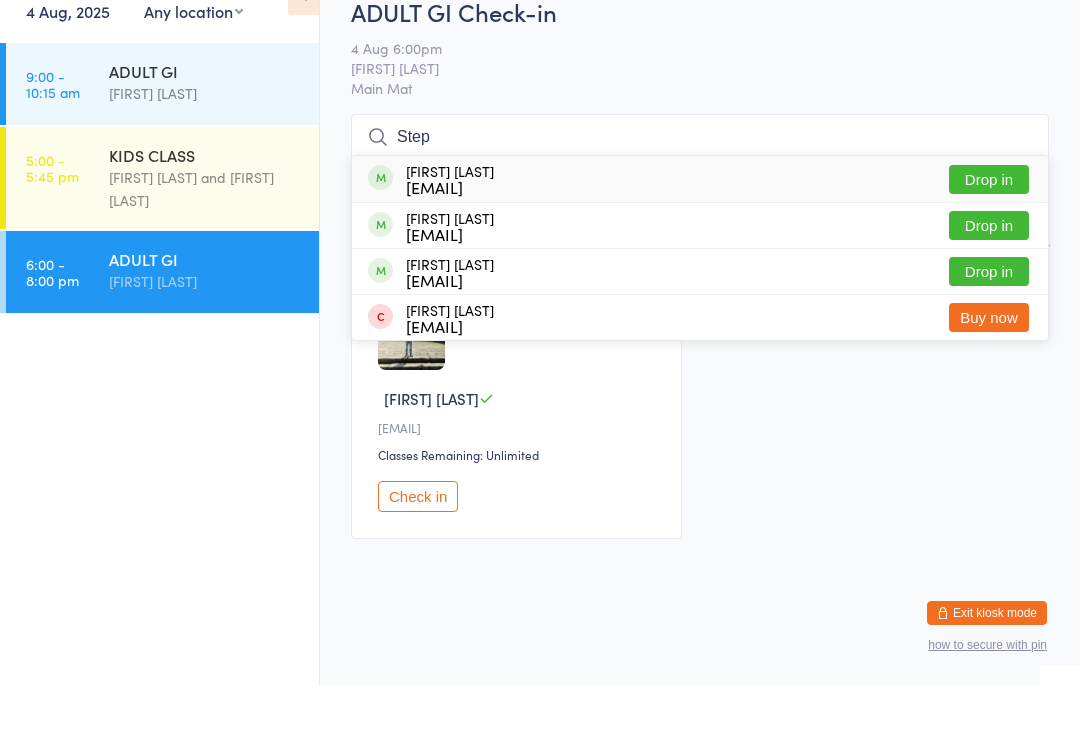 type on "Step" 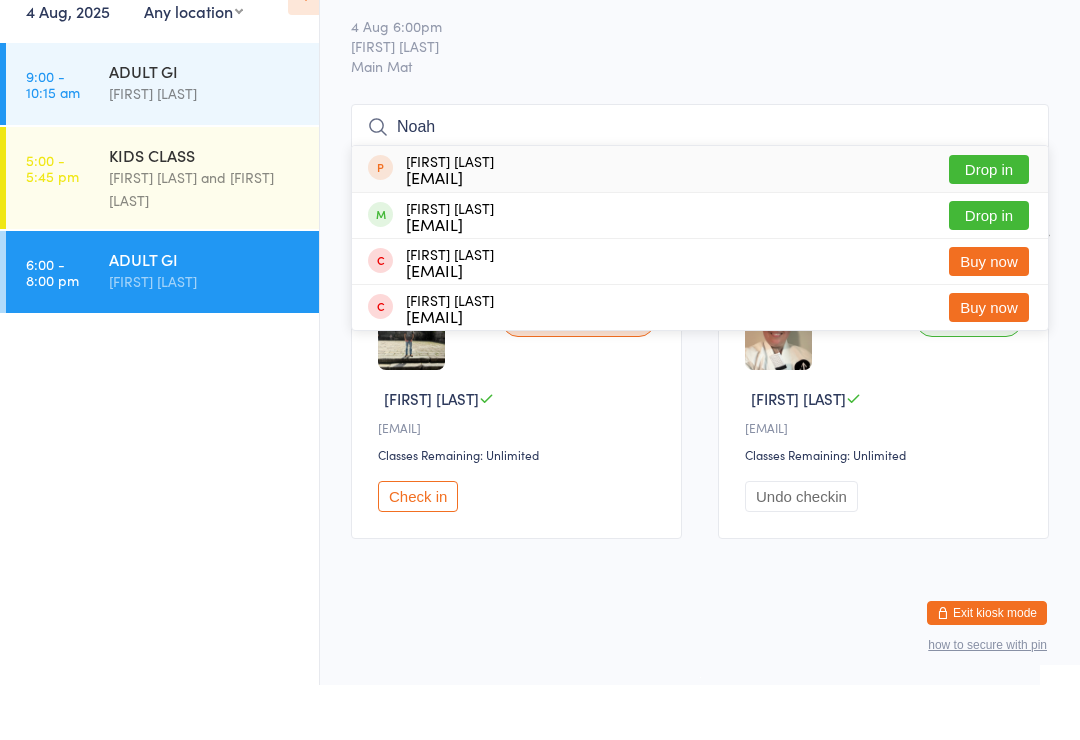 type on "Noah" 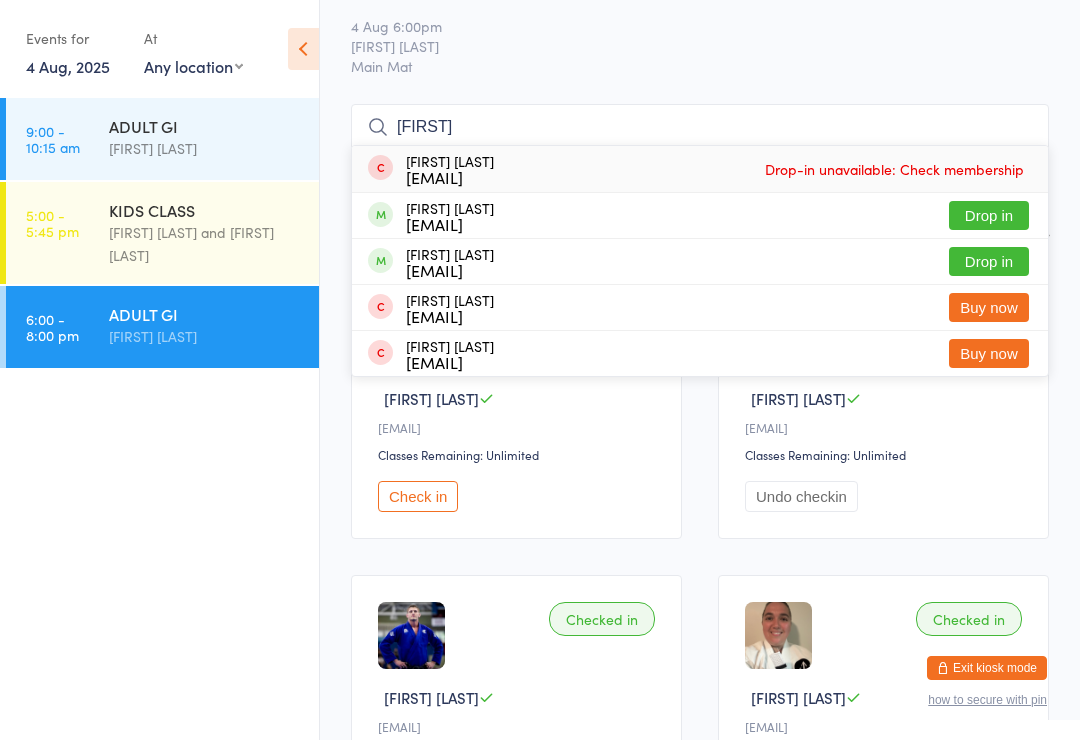 type on "[FIRST]" 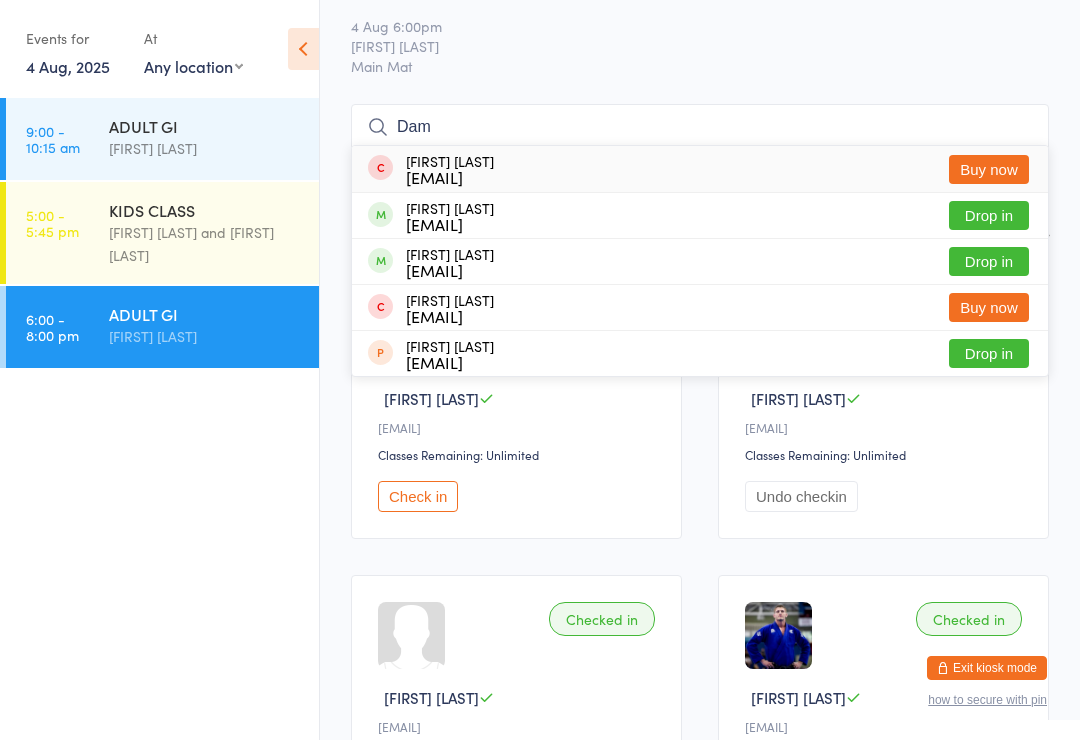 type on "Dam" 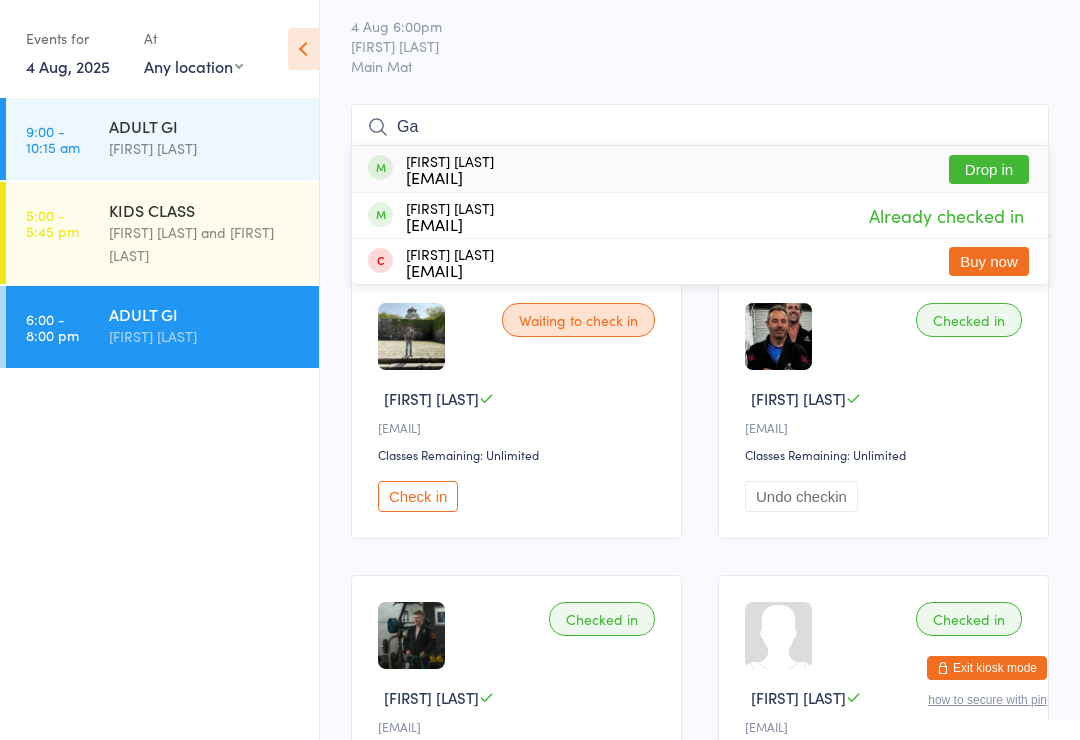 type on "G" 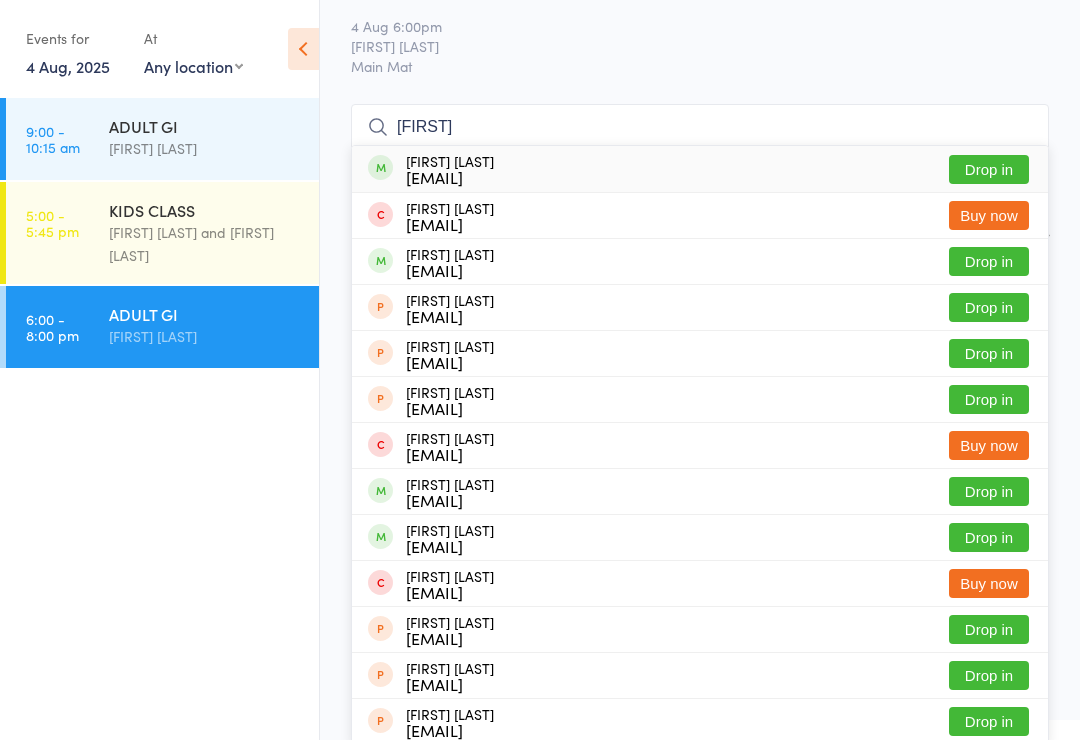 type on "[FIRST]" 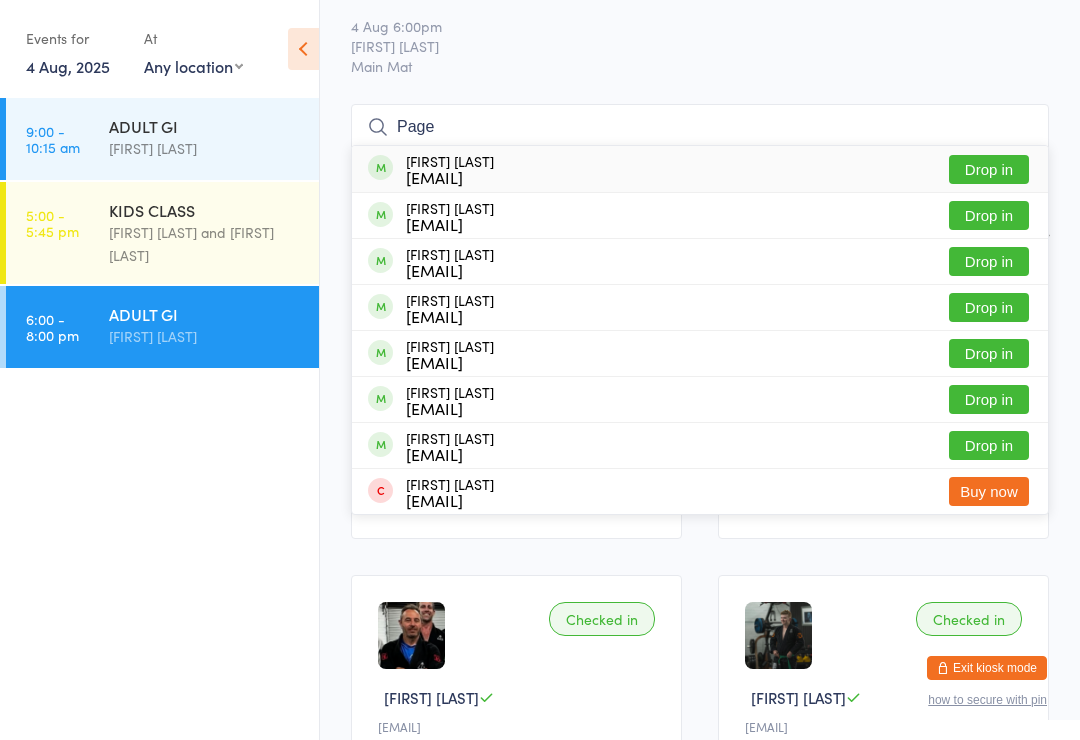 type on "Page" 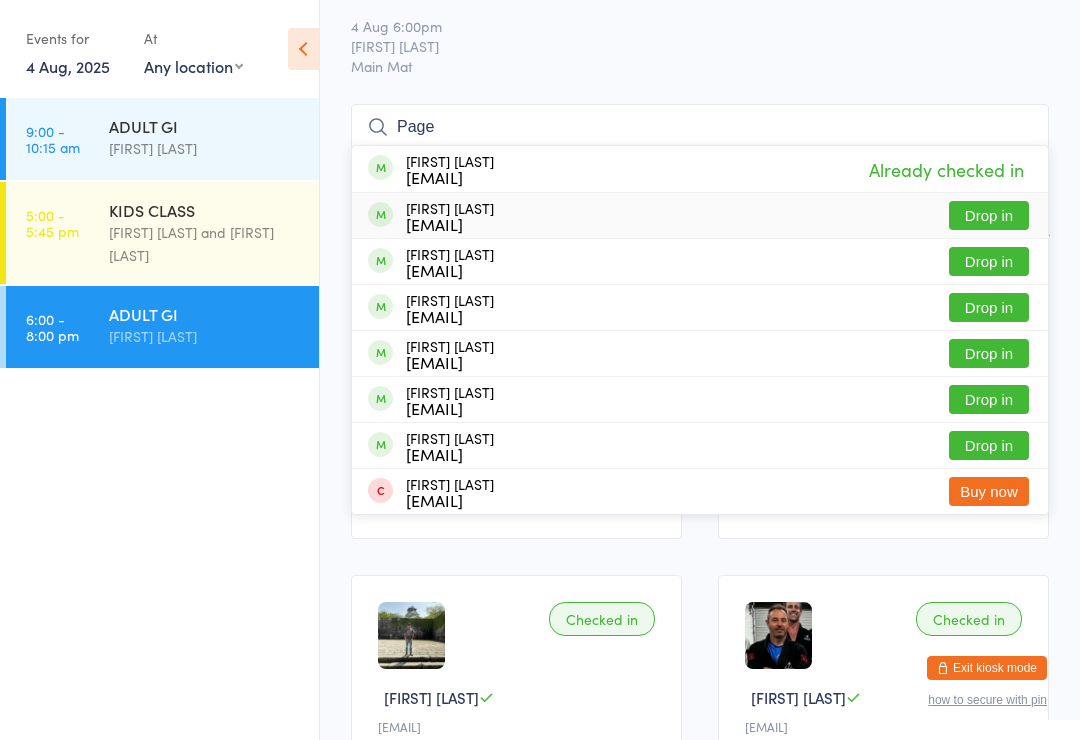 type on "Page" 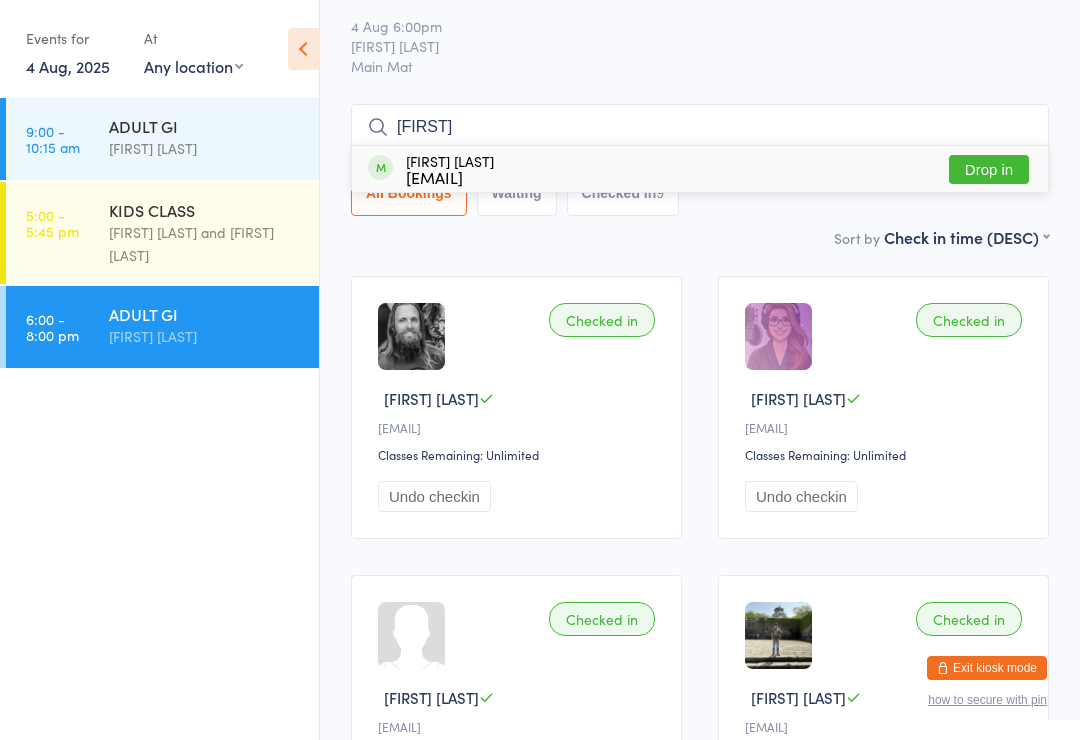 type on "[FIRST]" 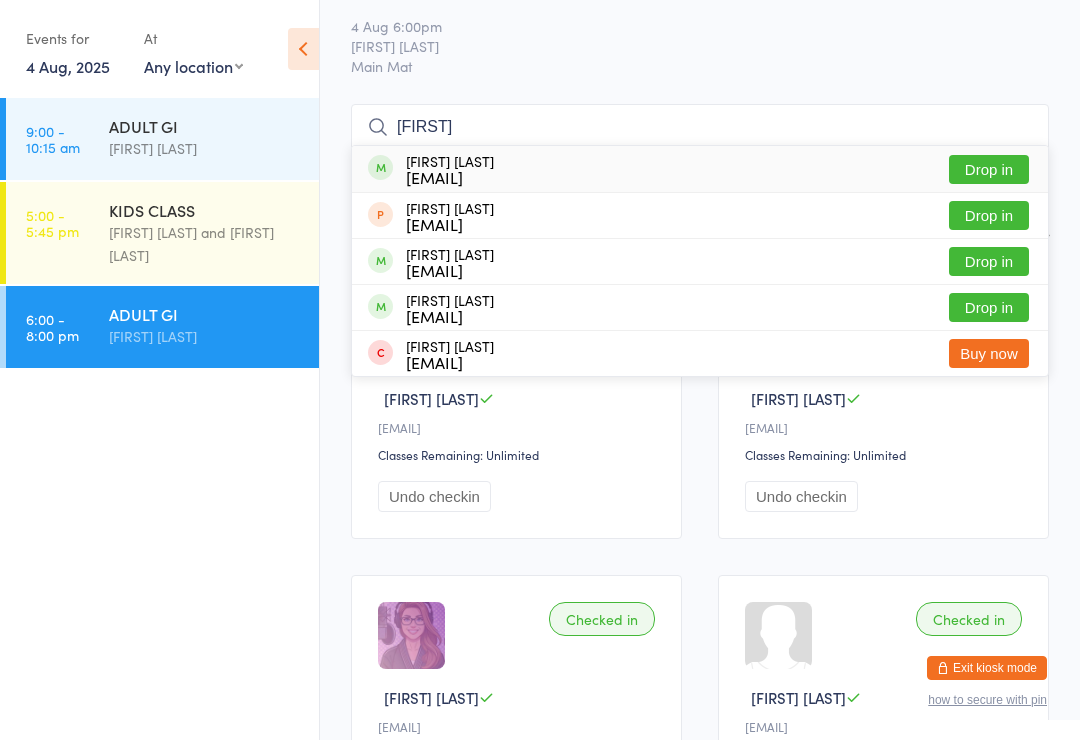 type on "[FIRST]" 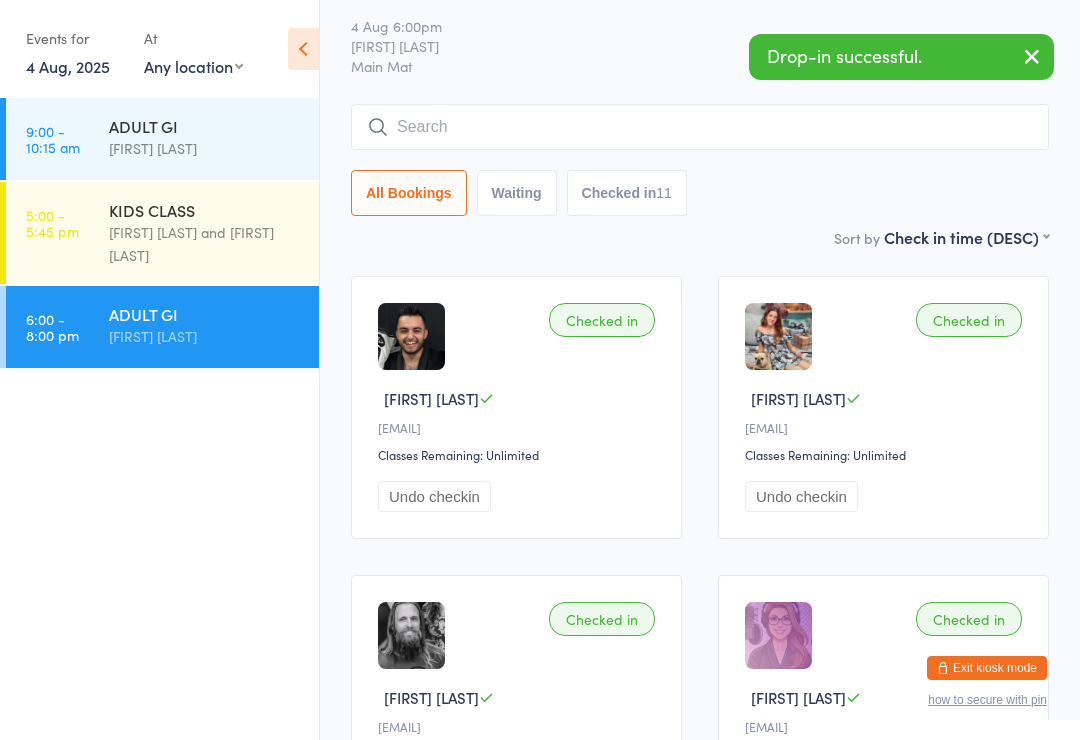 click on "[TITLE] [FIRST] [LAST]" at bounding box center (214, 325) 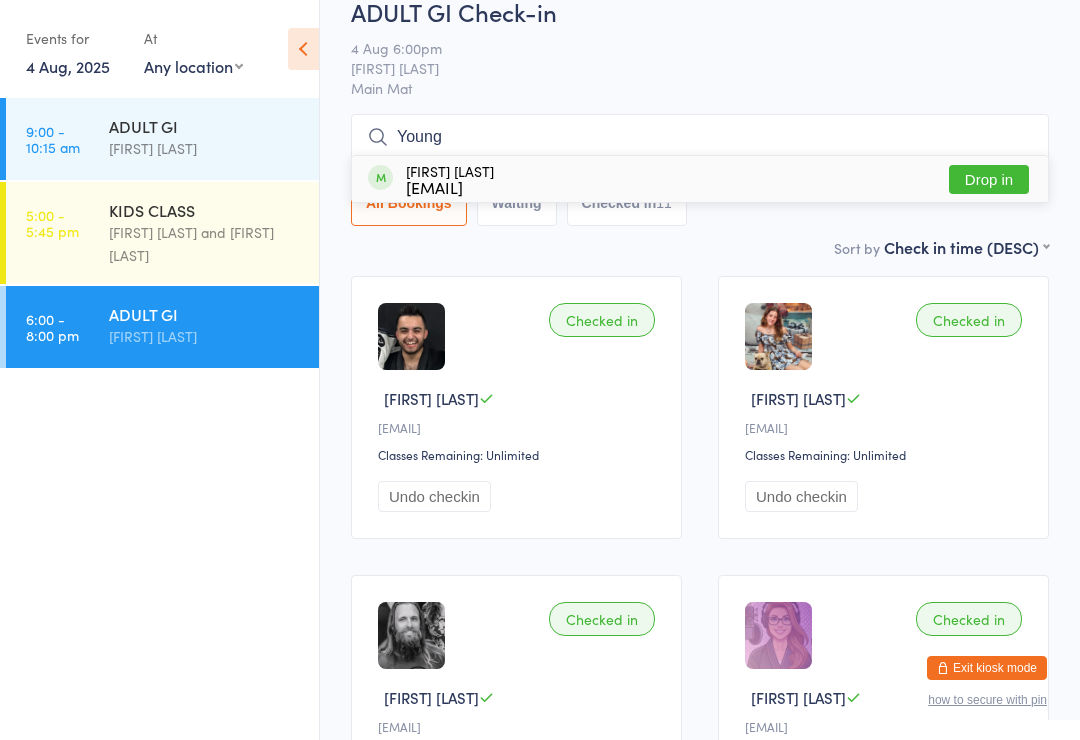 type on "Young" 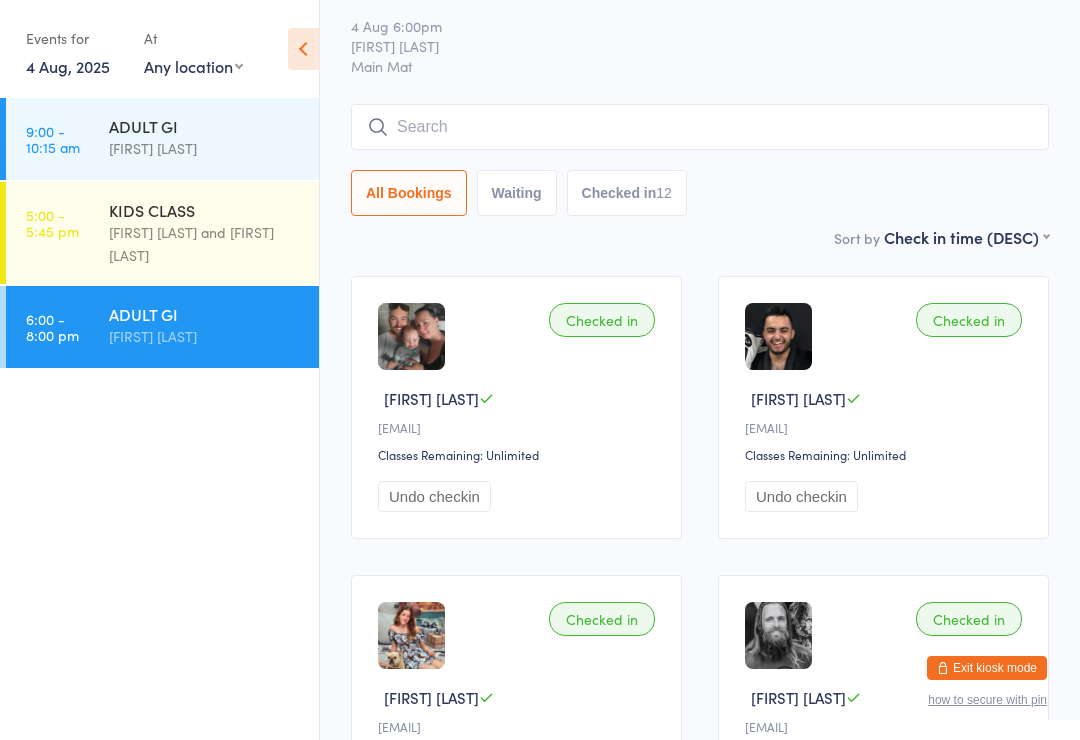 click at bounding box center (700, 127) 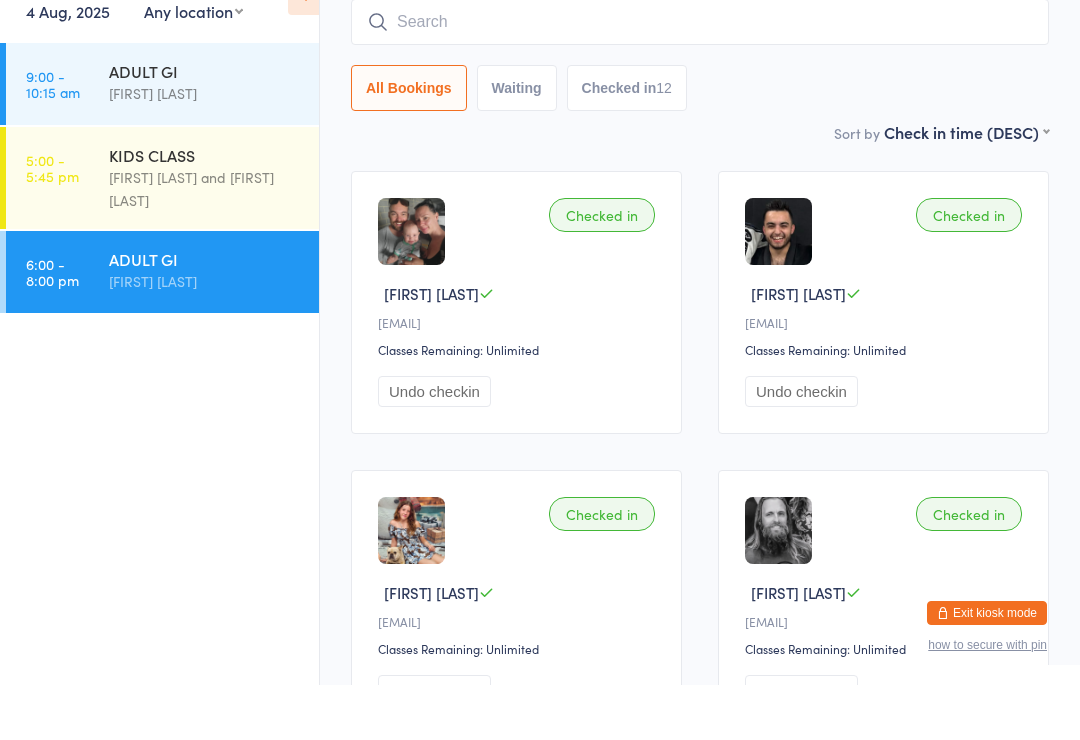 scroll, scrollTop: 106, scrollLeft: 0, axis: vertical 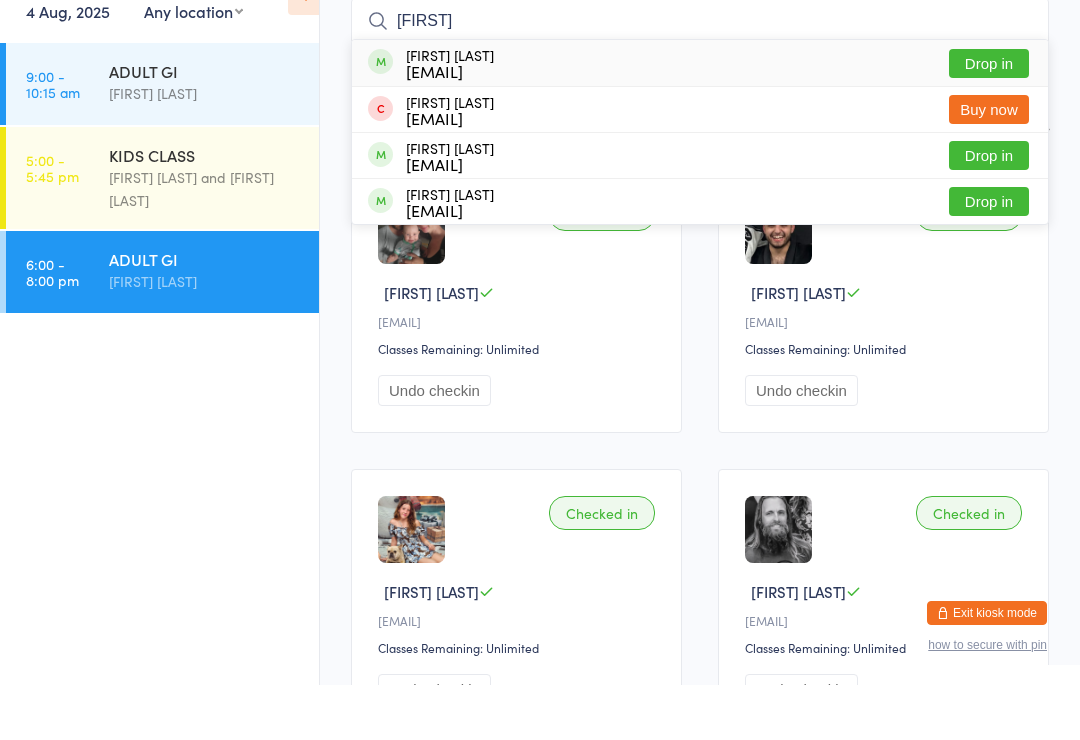 type on "[FIRST]" 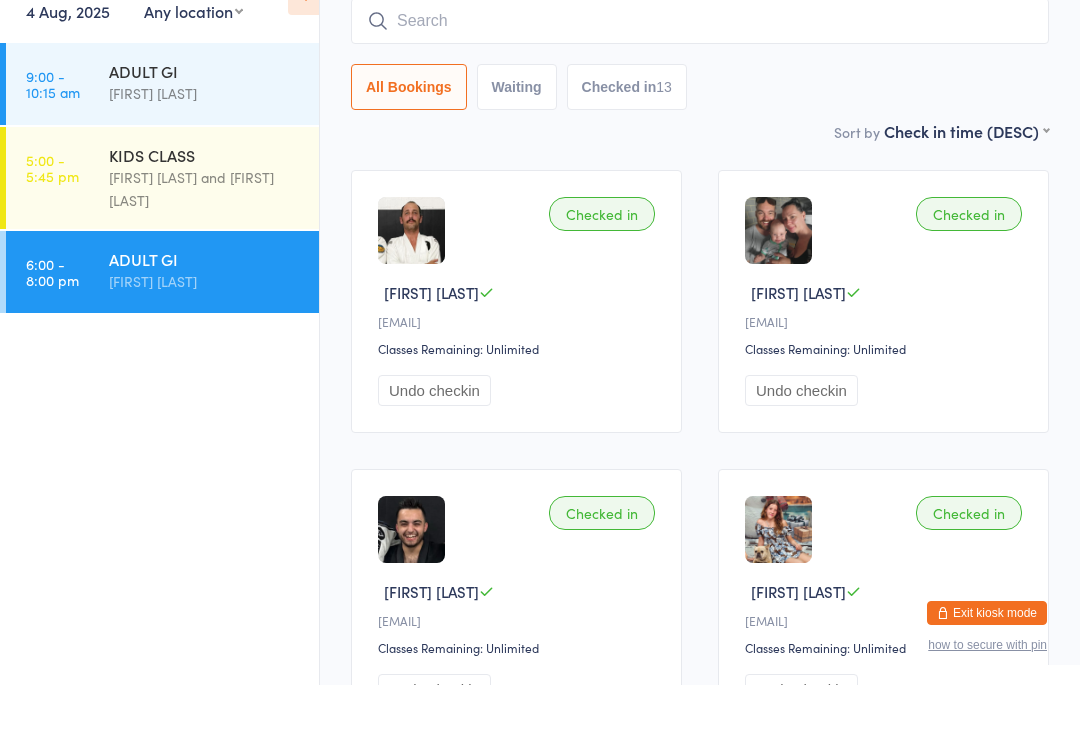 click on "[FIRST] [LAST] and [FIRST] [LAST]" at bounding box center [205, 244] 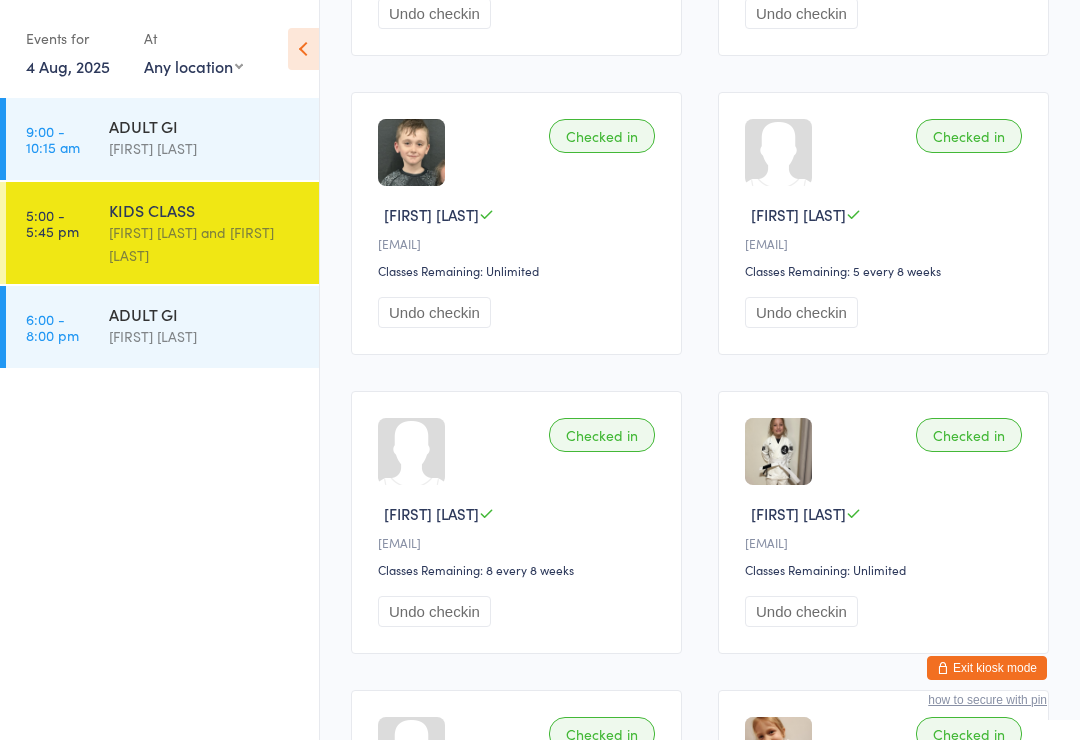 scroll, scrollTop: 0, scrollLeft: 0, axis: both 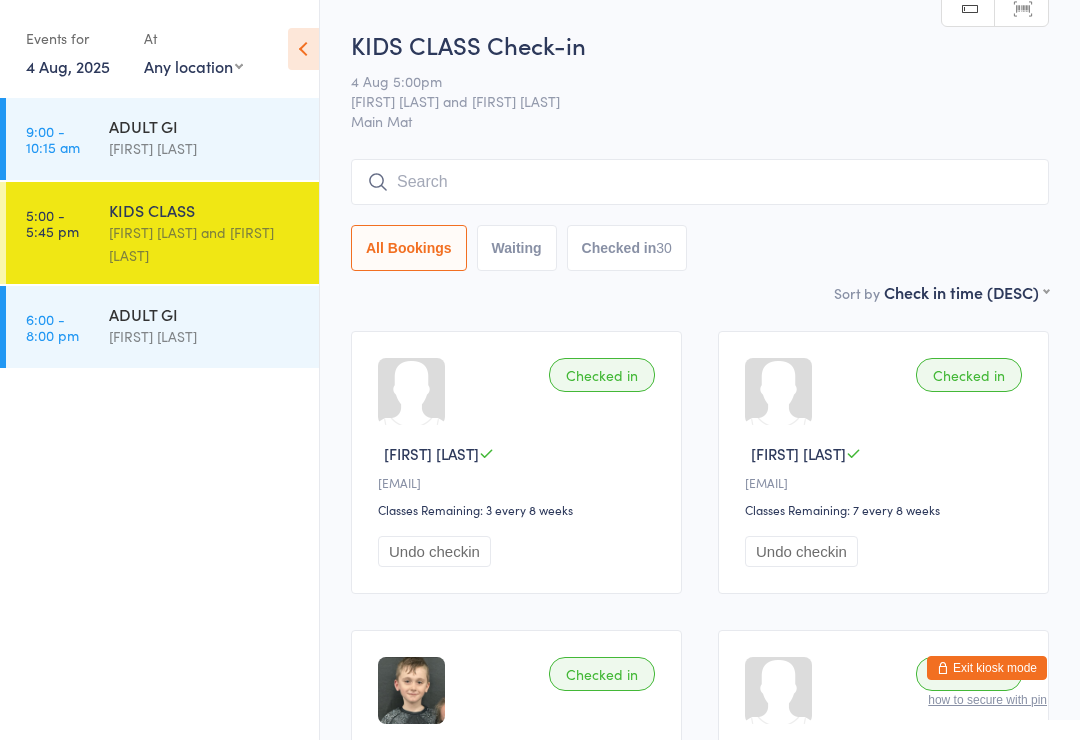 click at bounding box center [700, 182] 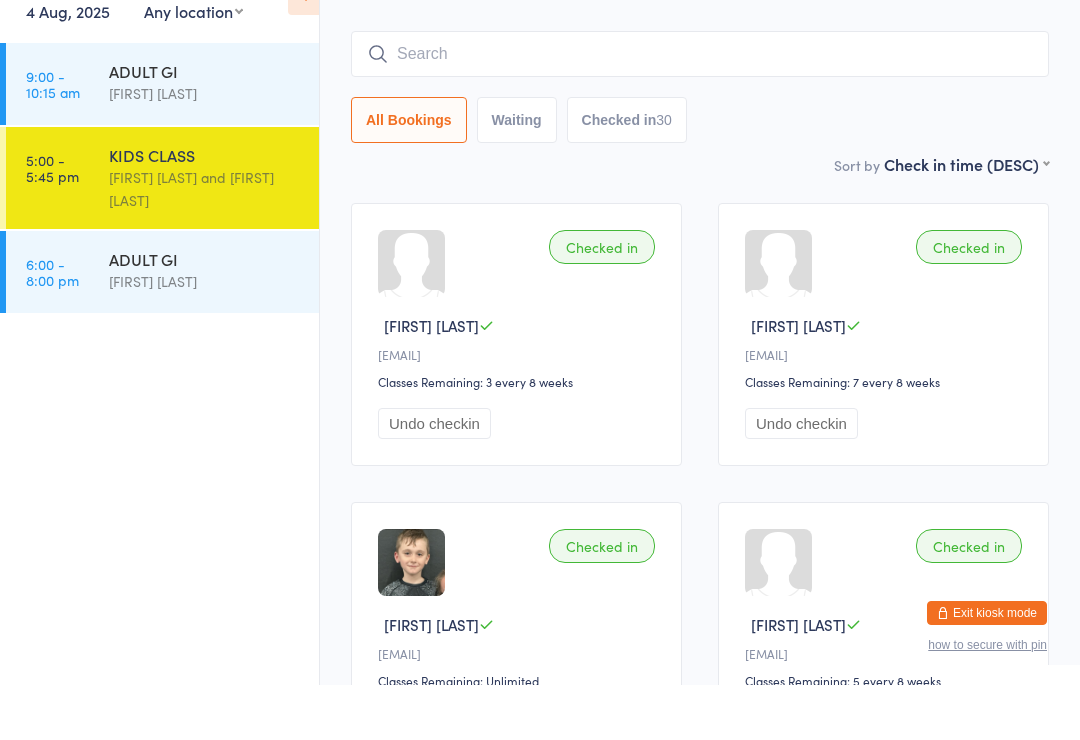 scroll, scrollTop: 106, scrollLeft: 0, axis: vertical 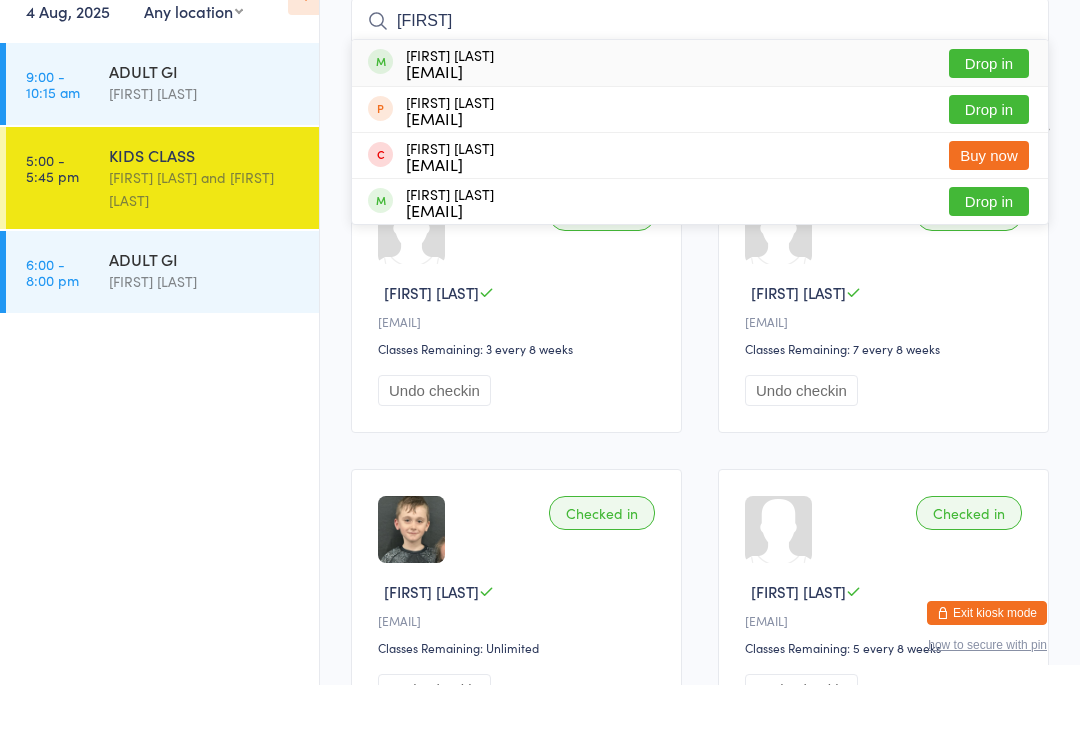 type on "[FIRST]" 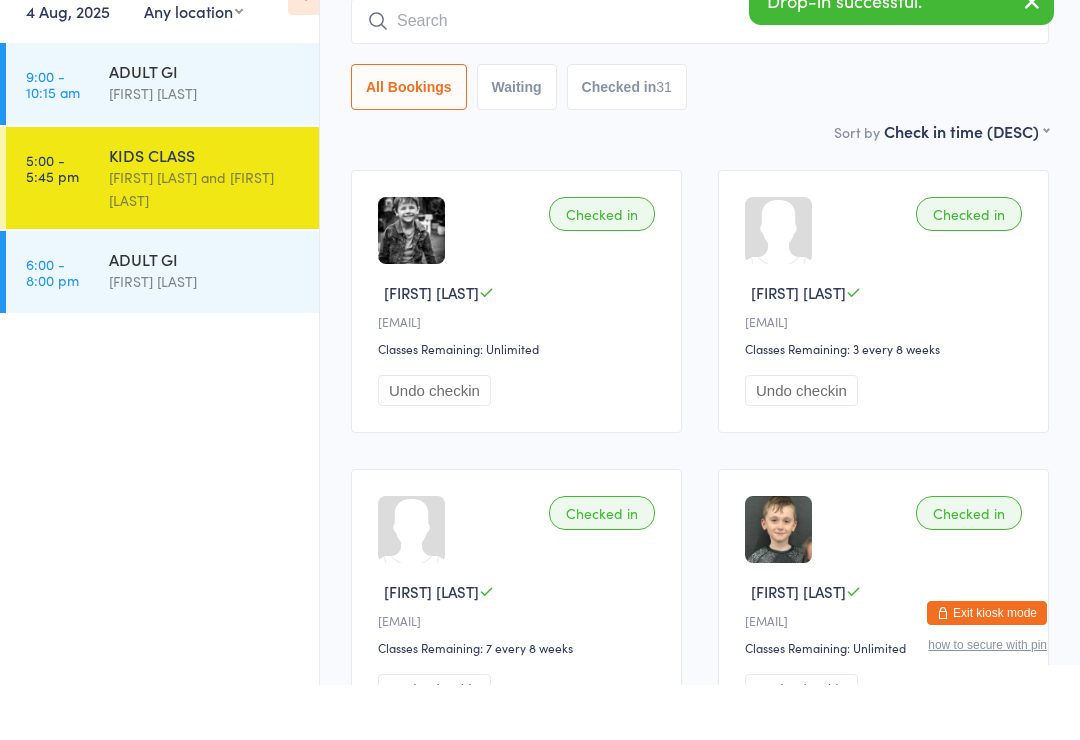 click on "ADULT GI" at bounding box center (205, 314) 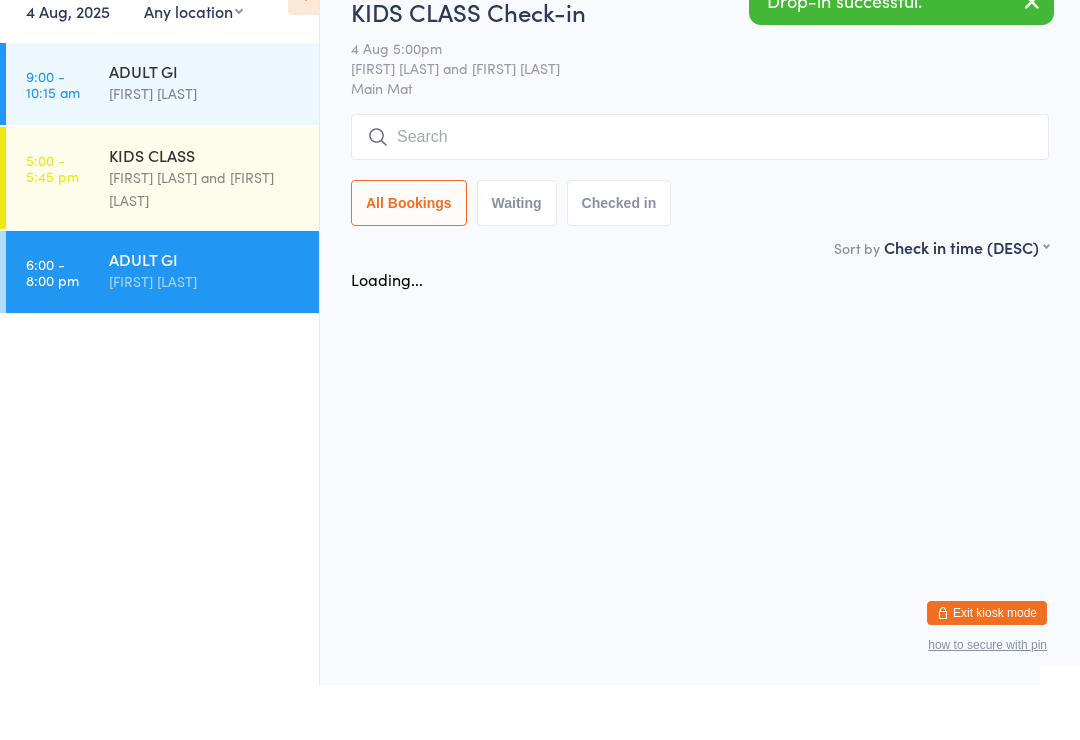 scroll, scrollTop: 0, scrollLeft: 0, axis: both 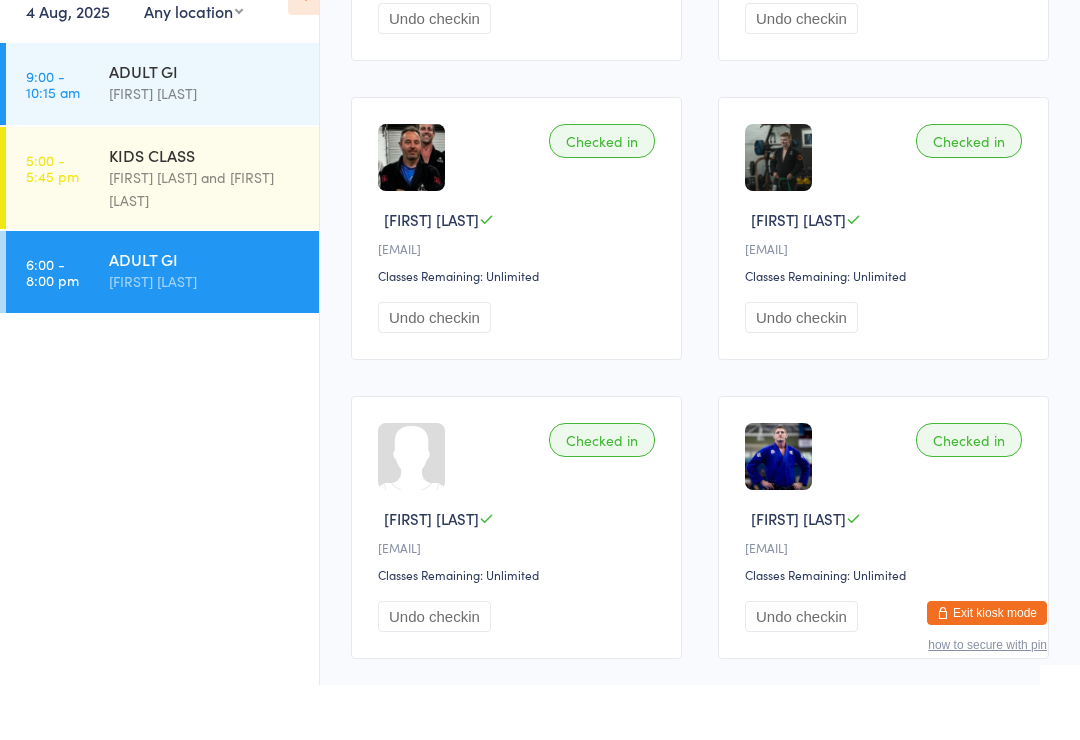 click on "[FIRST] [LAST]" at bounding box center [205, 336] 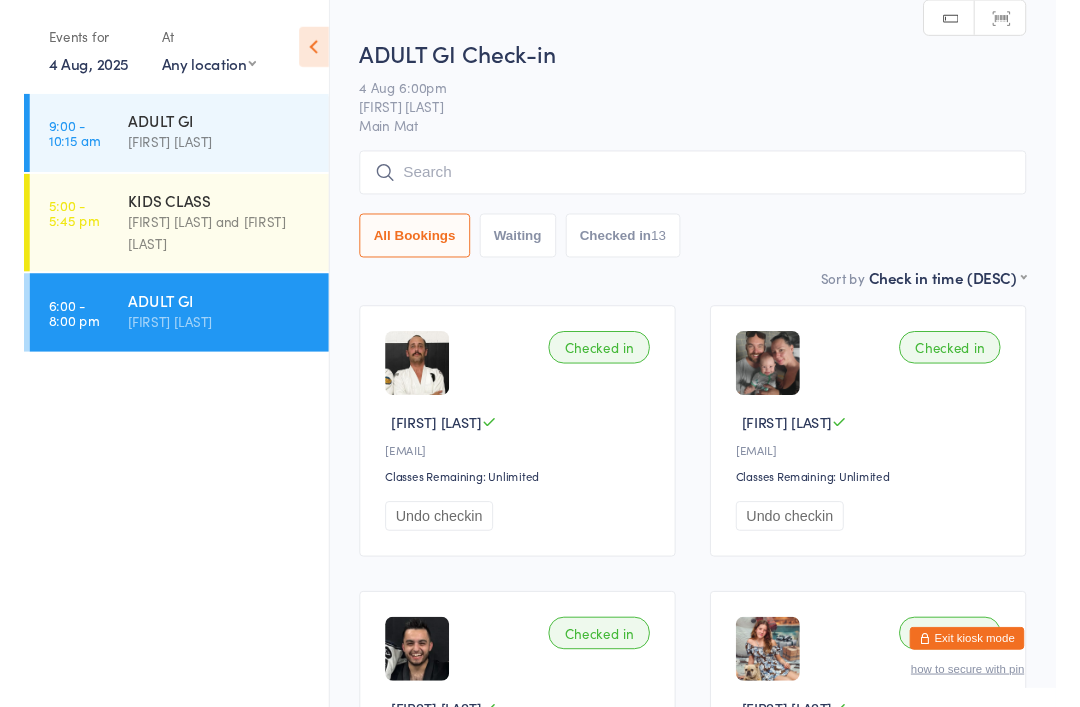 scroll, scrollTop: 0, scrollLeft: 0, axis: both 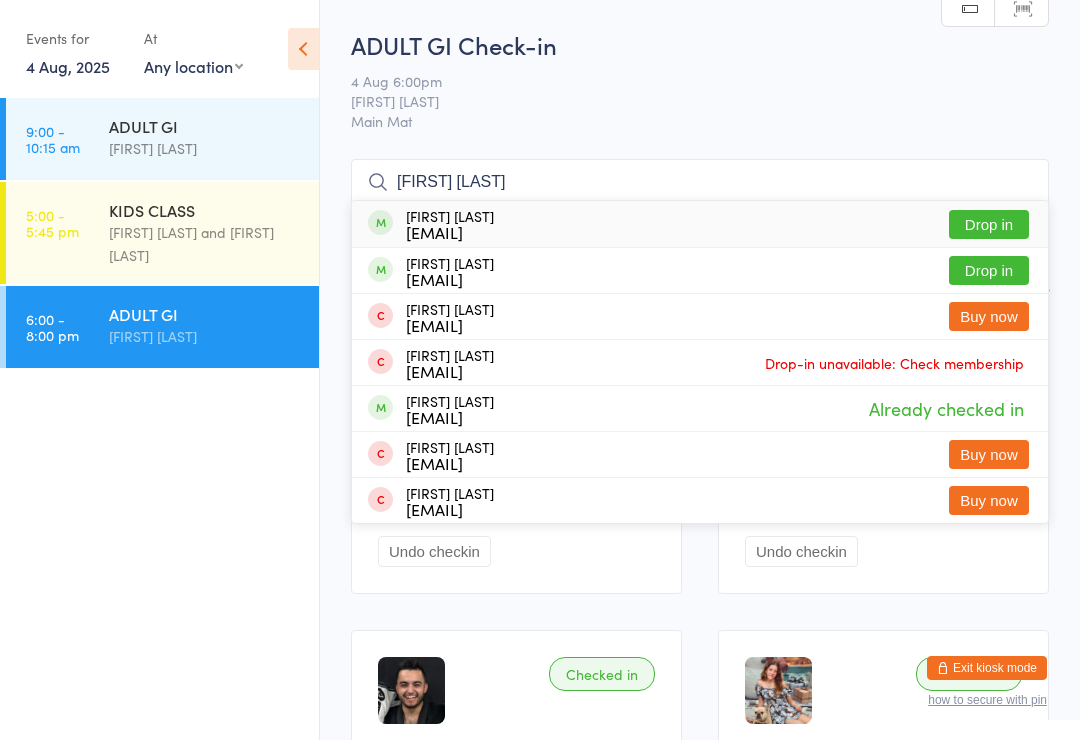 type on "[FIRST] [LAST]" 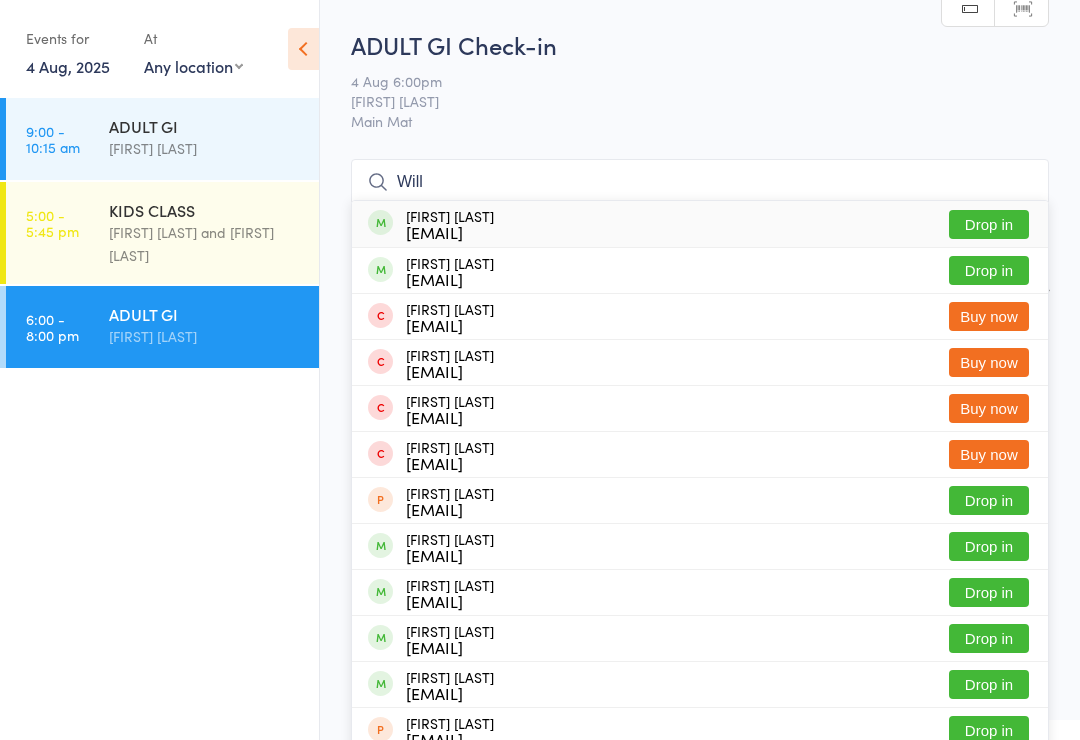 type on "Will" 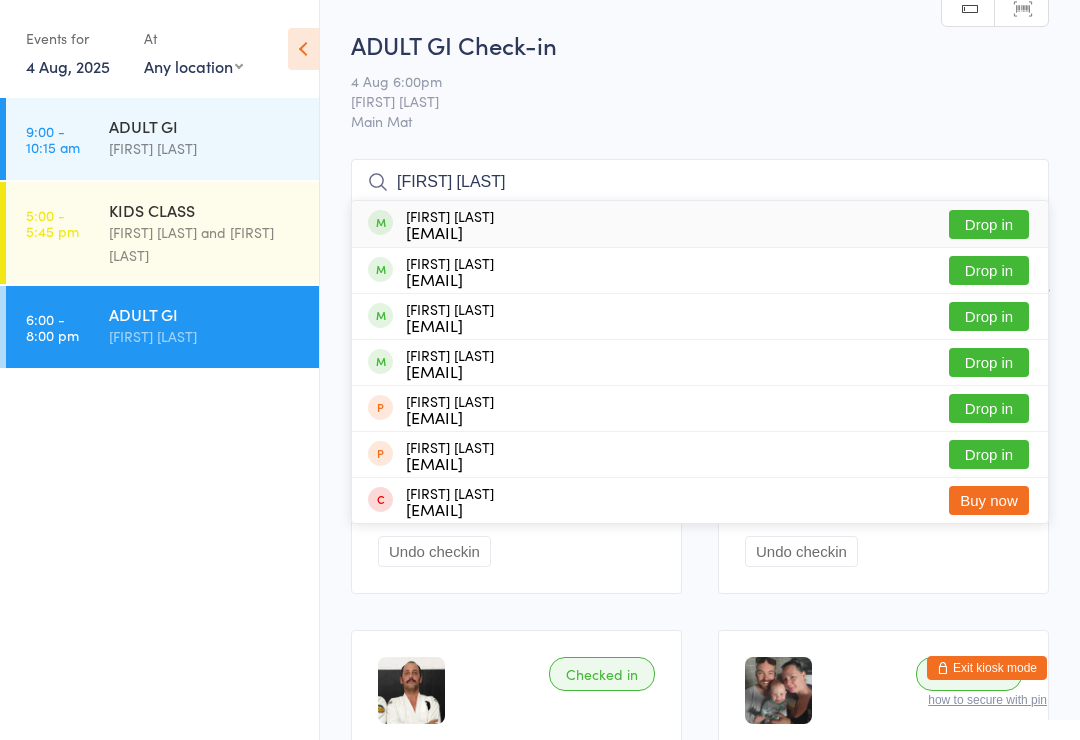type on "[FIRST] [LAST]" 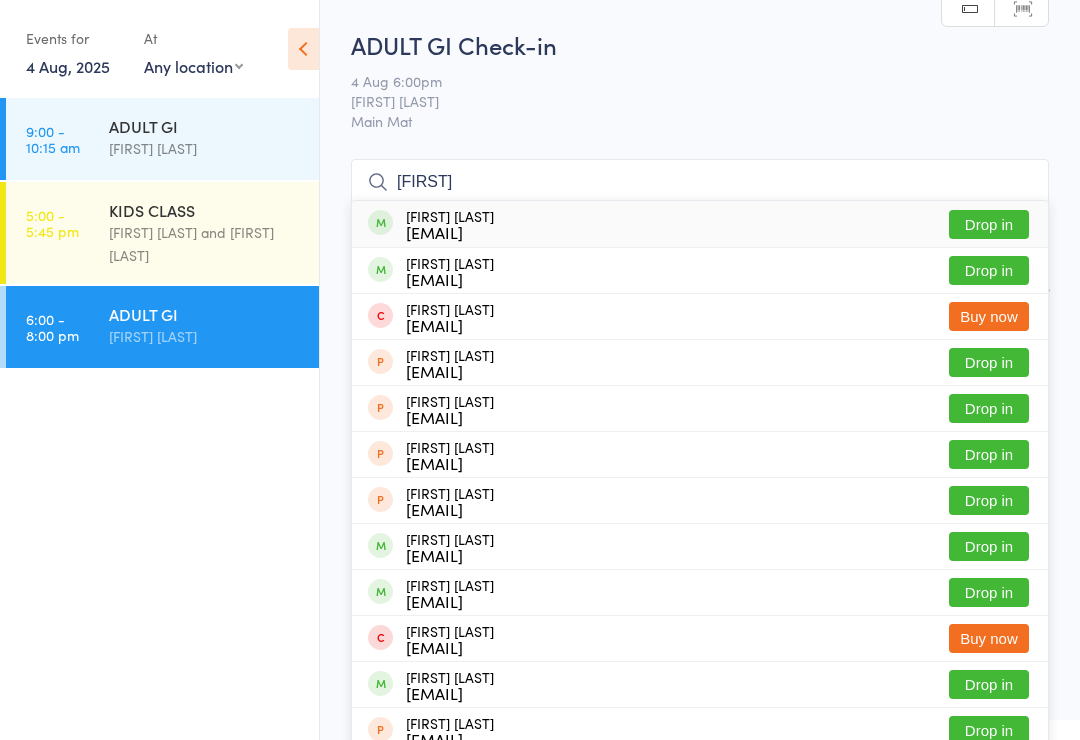 type on "[FIRST]" 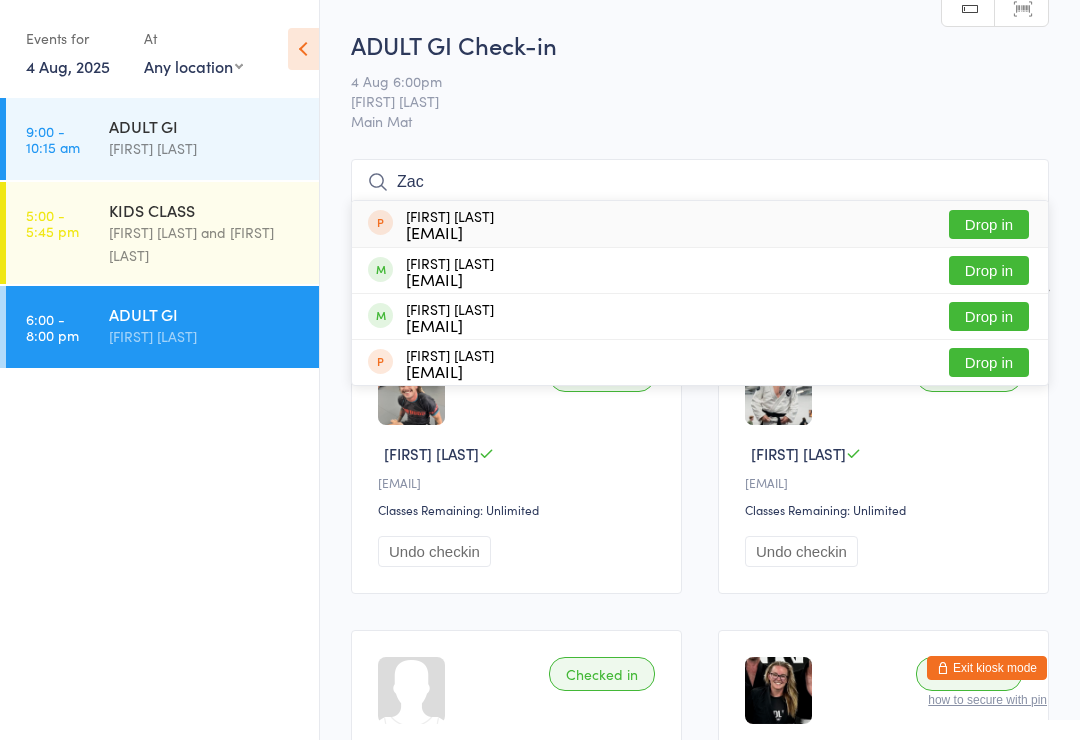 type on "Zac" 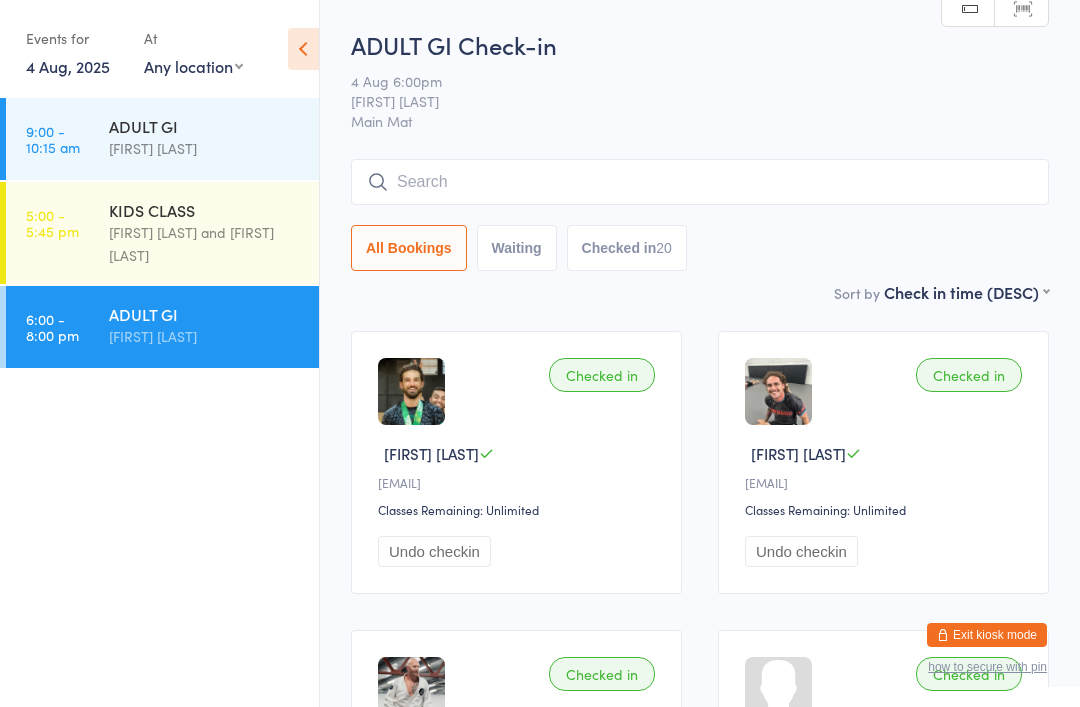 click at bounding box center (700, 182) 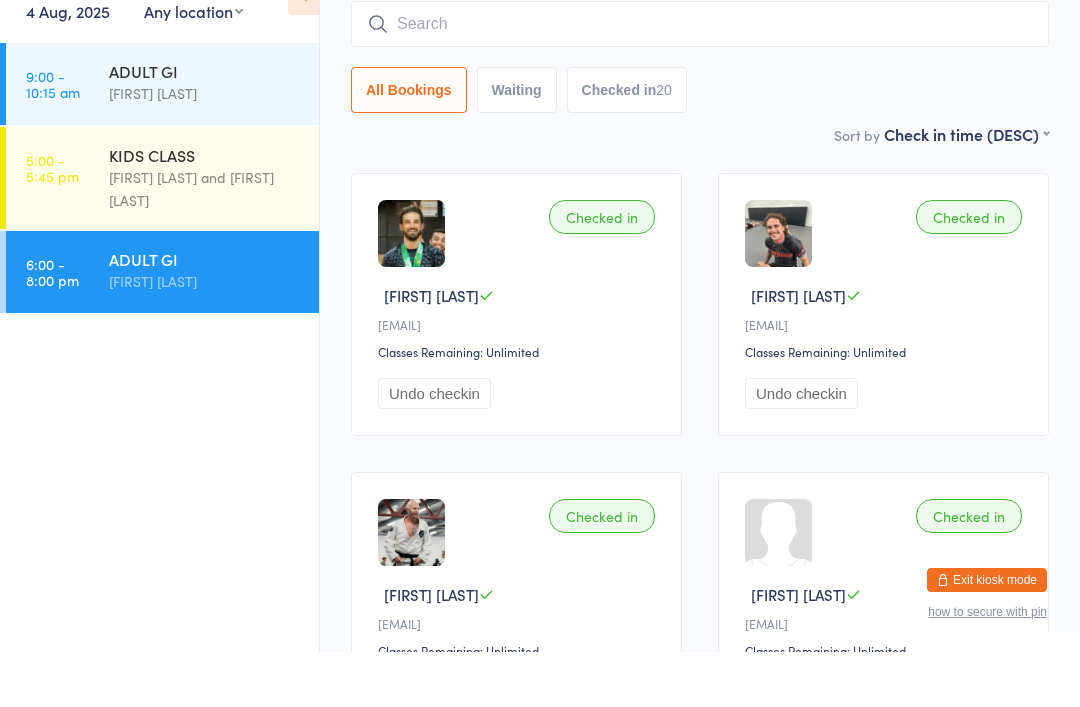 scroll, scrollTop: 106, scrollLeft: 0, axis: vertical 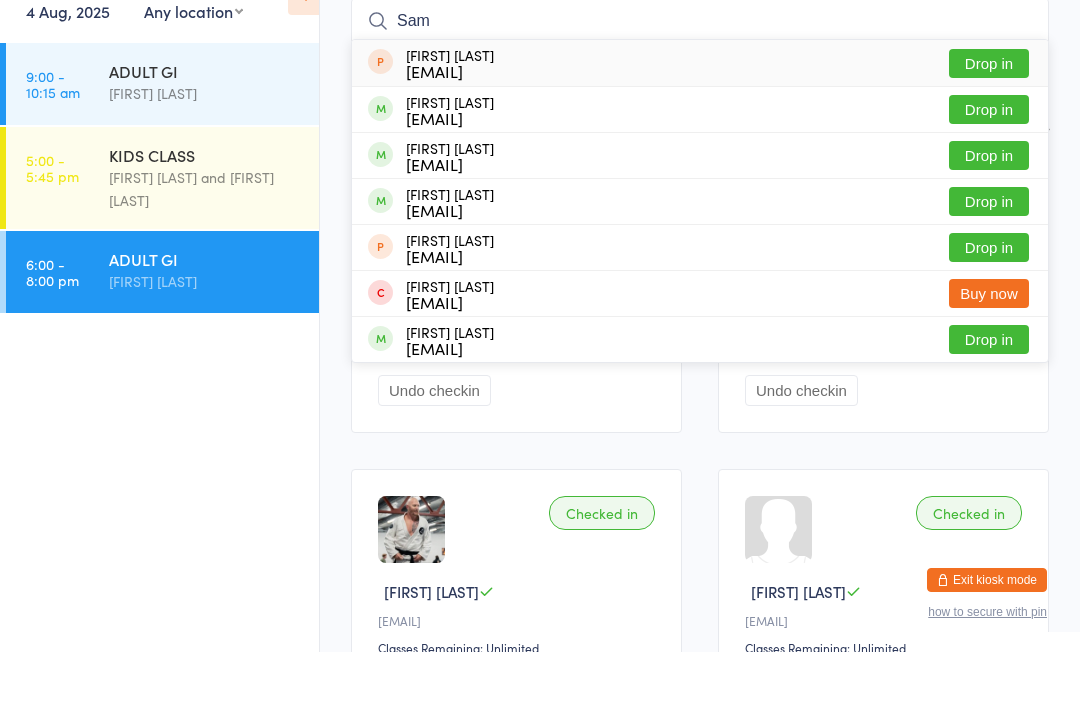 type on "Sam" 